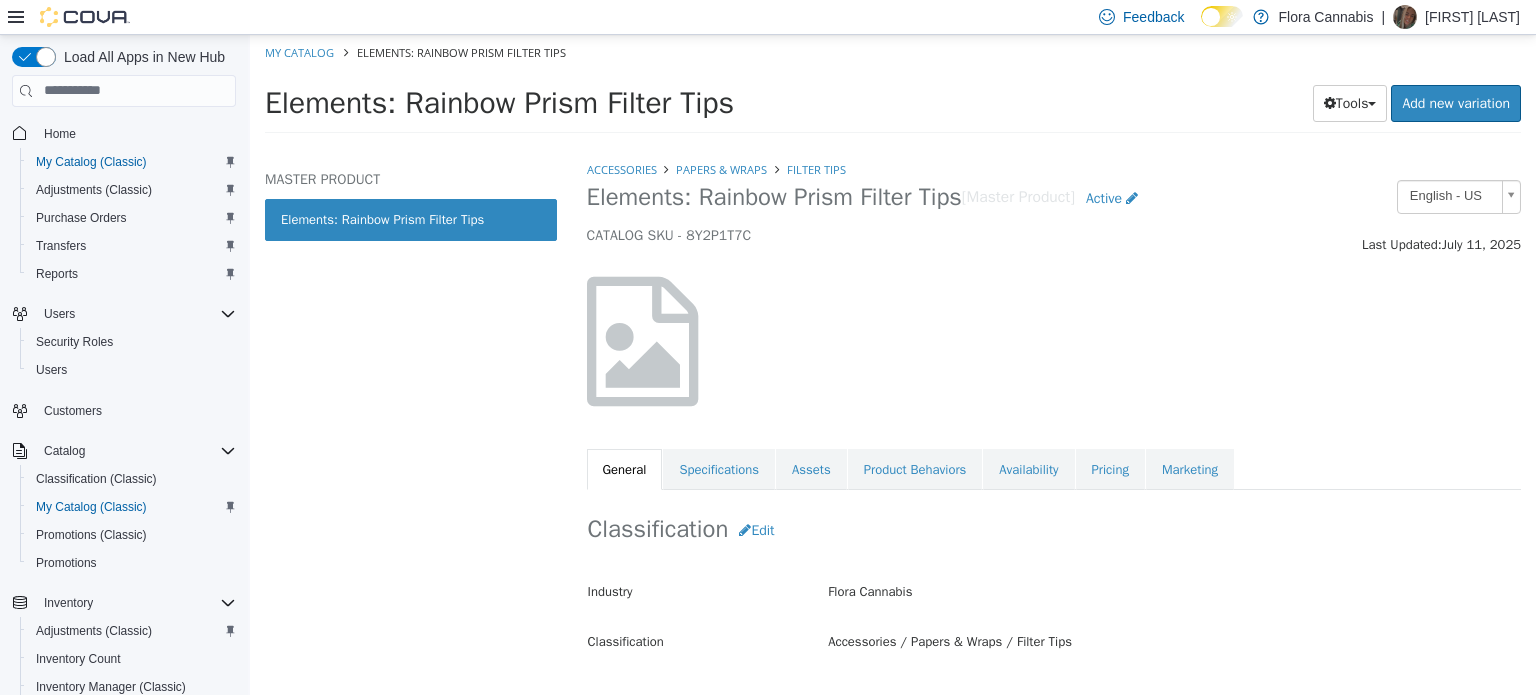 scroll, scrollTop: 0, scrollLeft: 0, axis: both 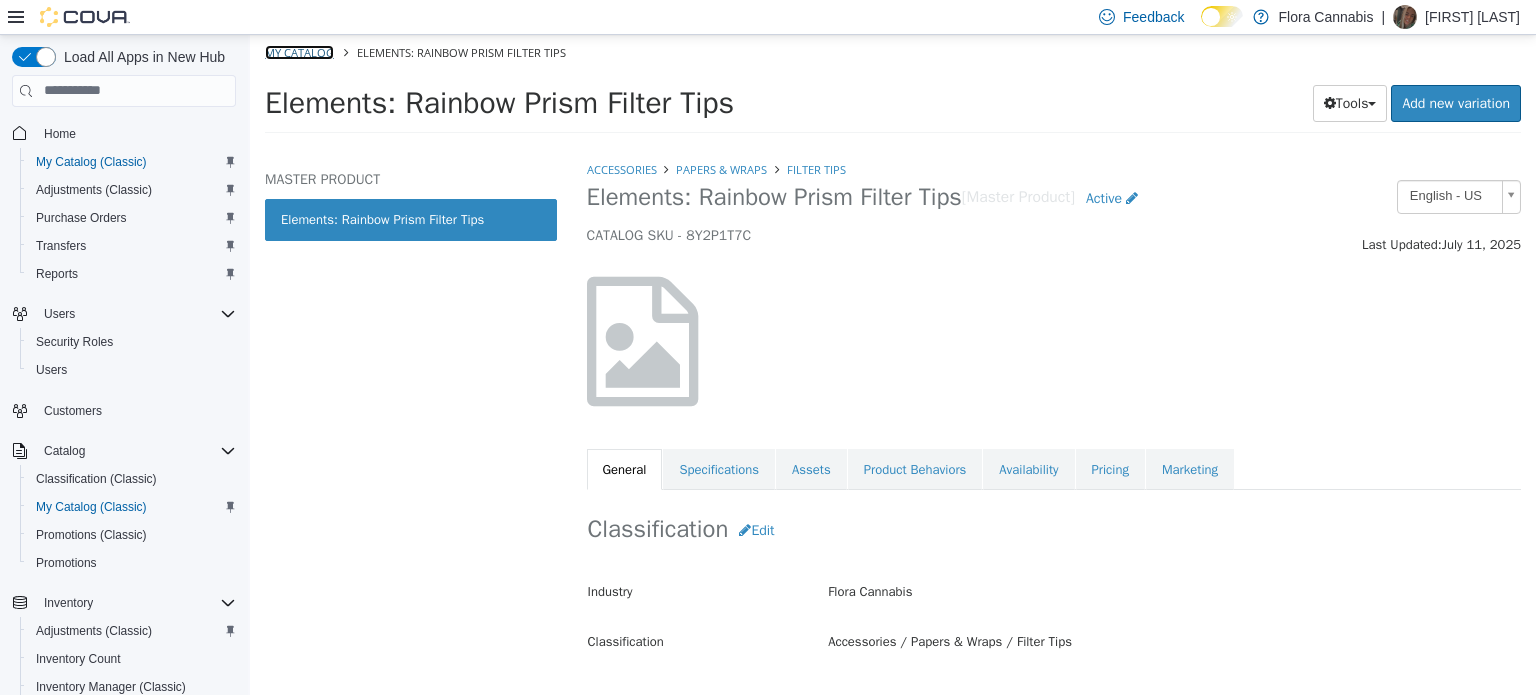 click on "My Catalog" at bounding box center [299, 51] 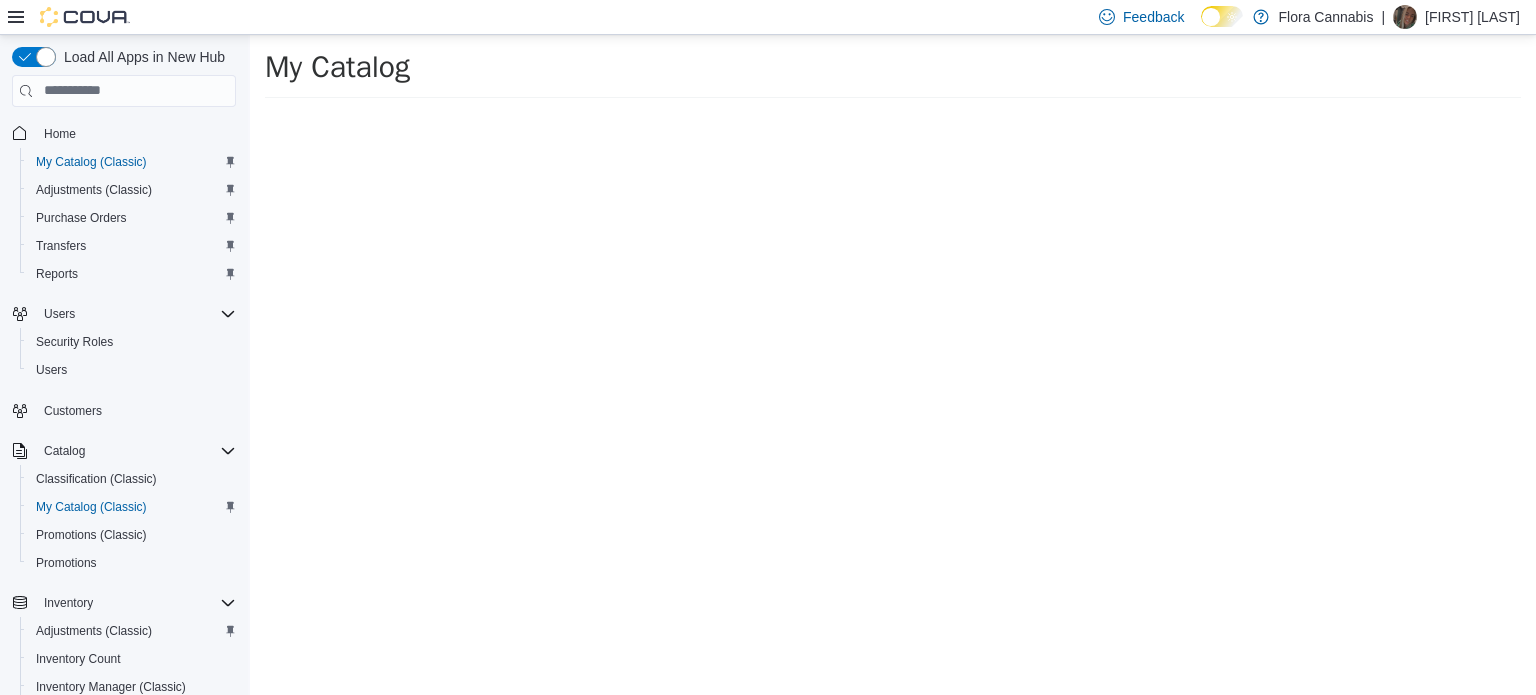 select on "**********" 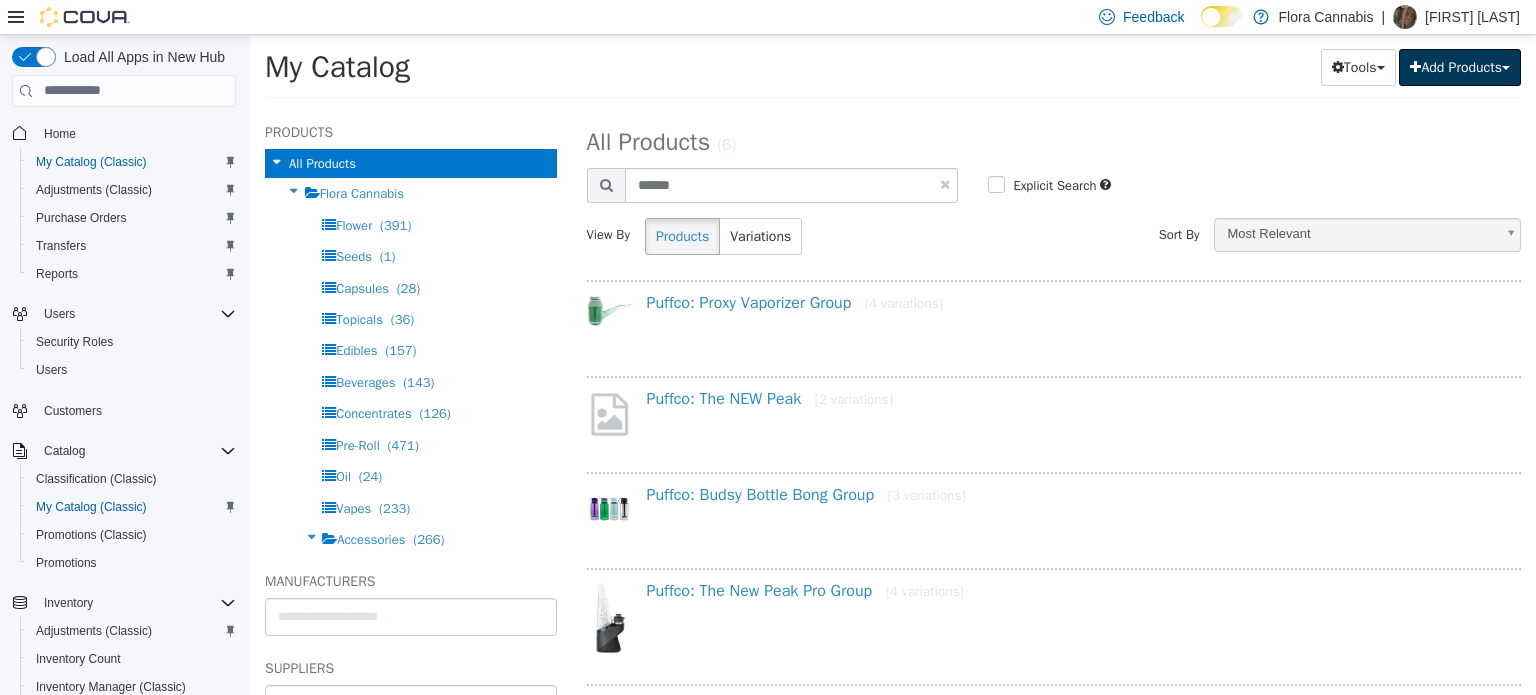 click on "Add Products" at bounding box center (1460, 66) 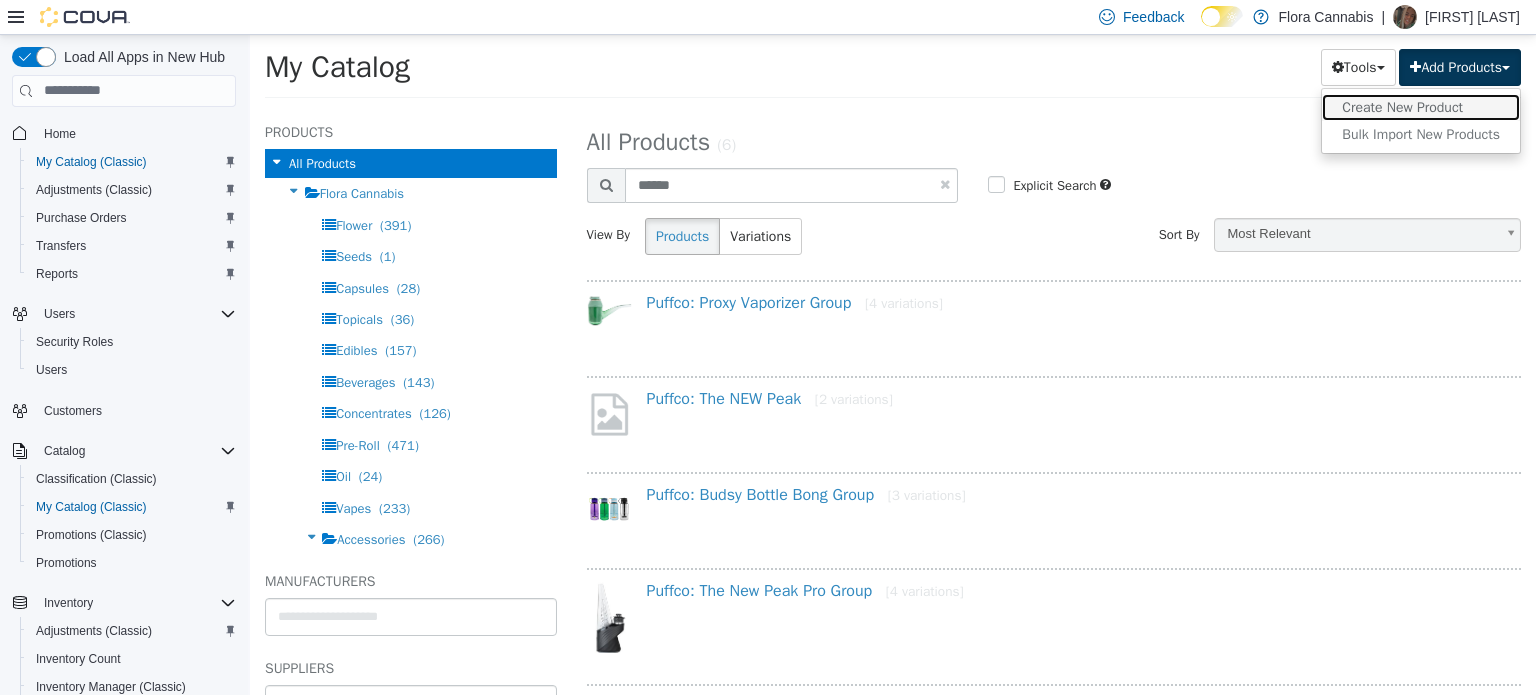 click on "Create New Product" at bounding box center [1421, 106] 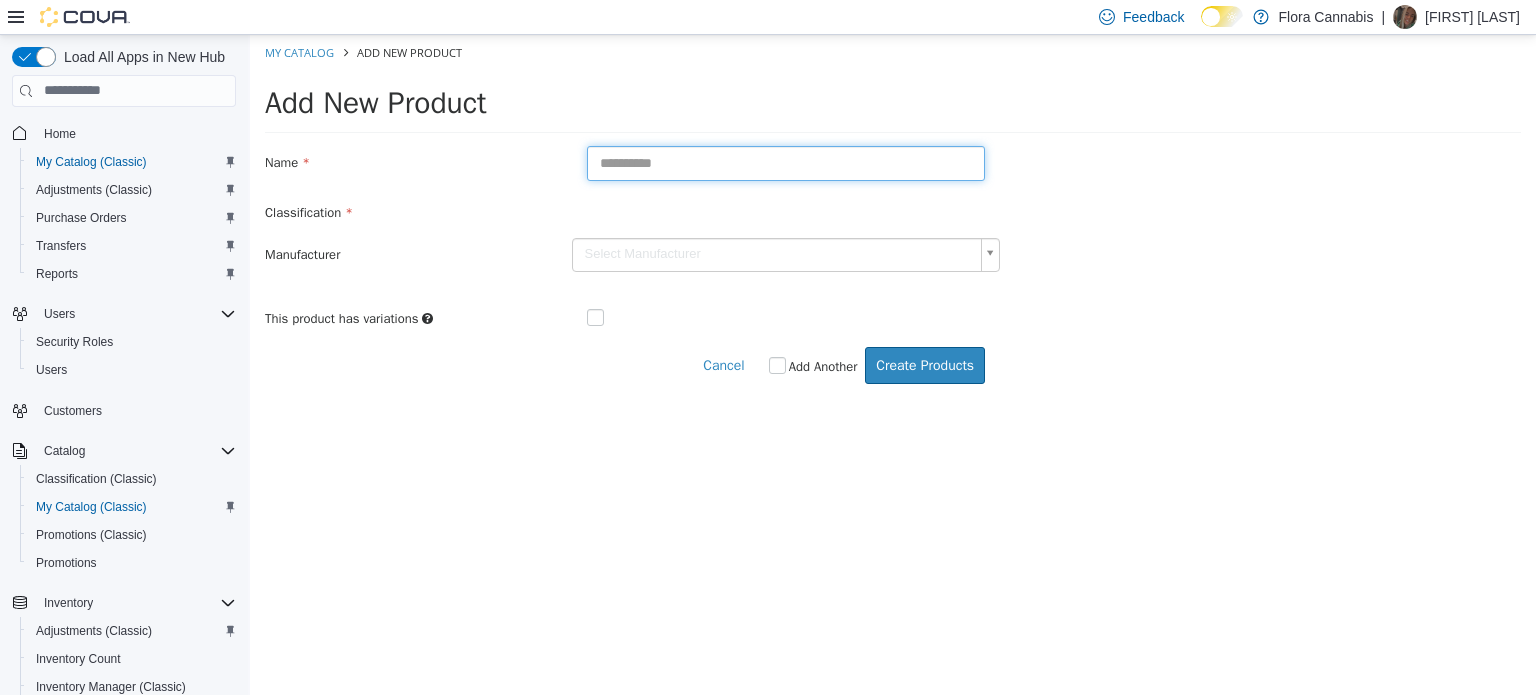 click at bounding box center (786, 162) 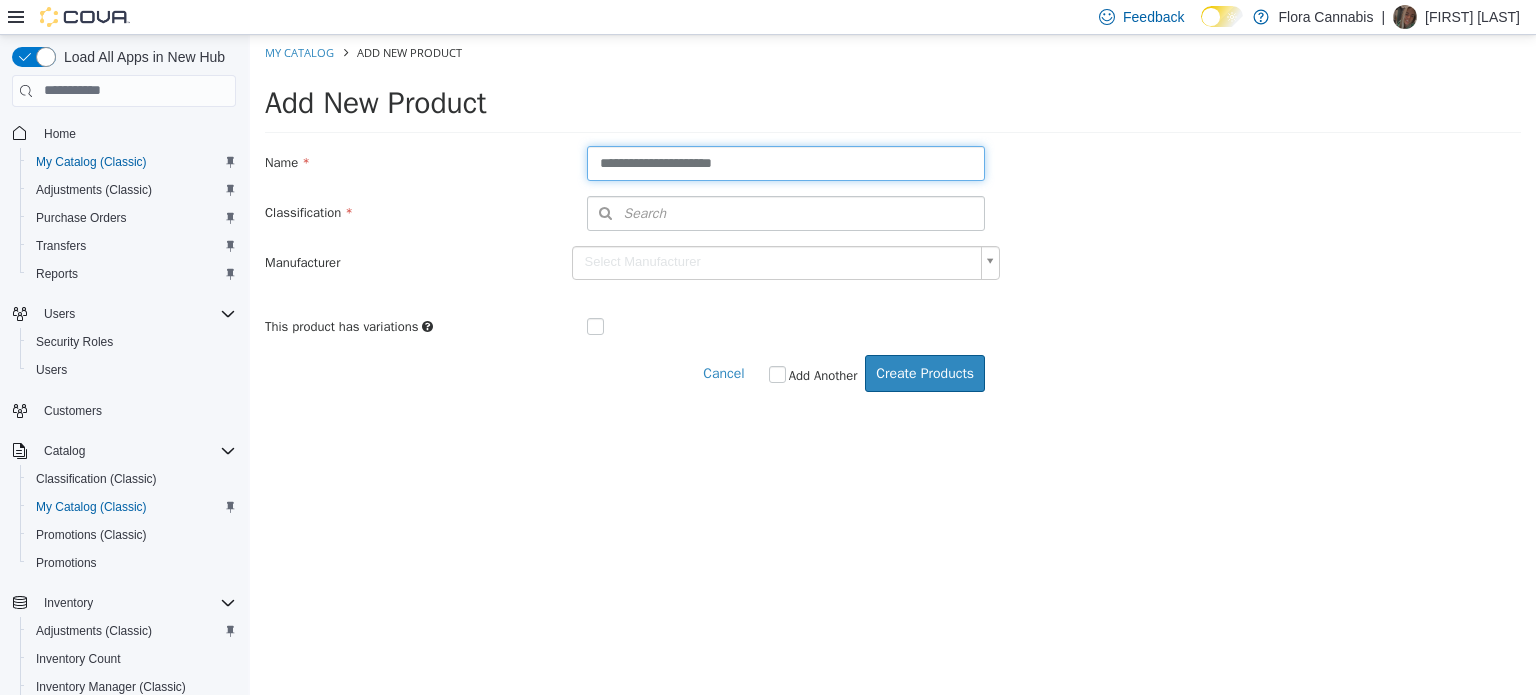 click on "**********" at bounding box center (786, 162) 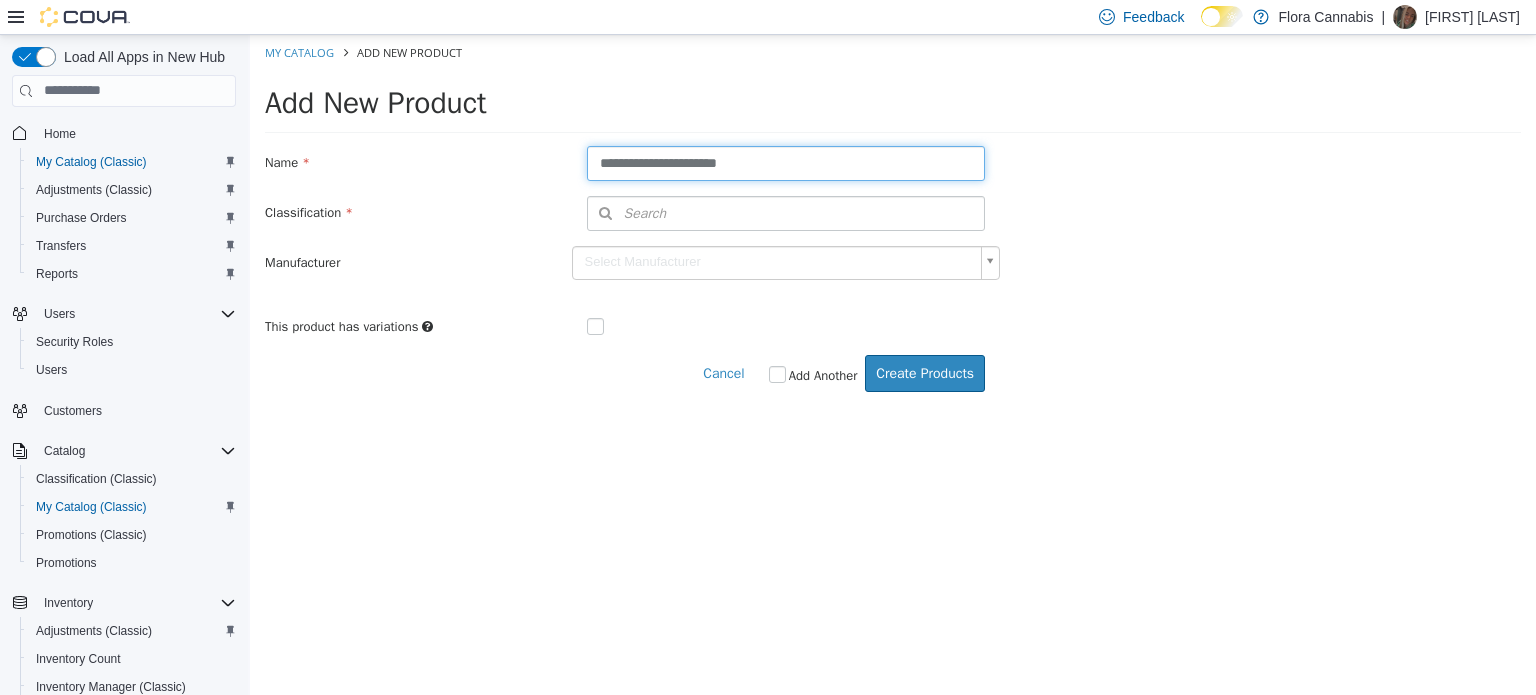 type on "**********" 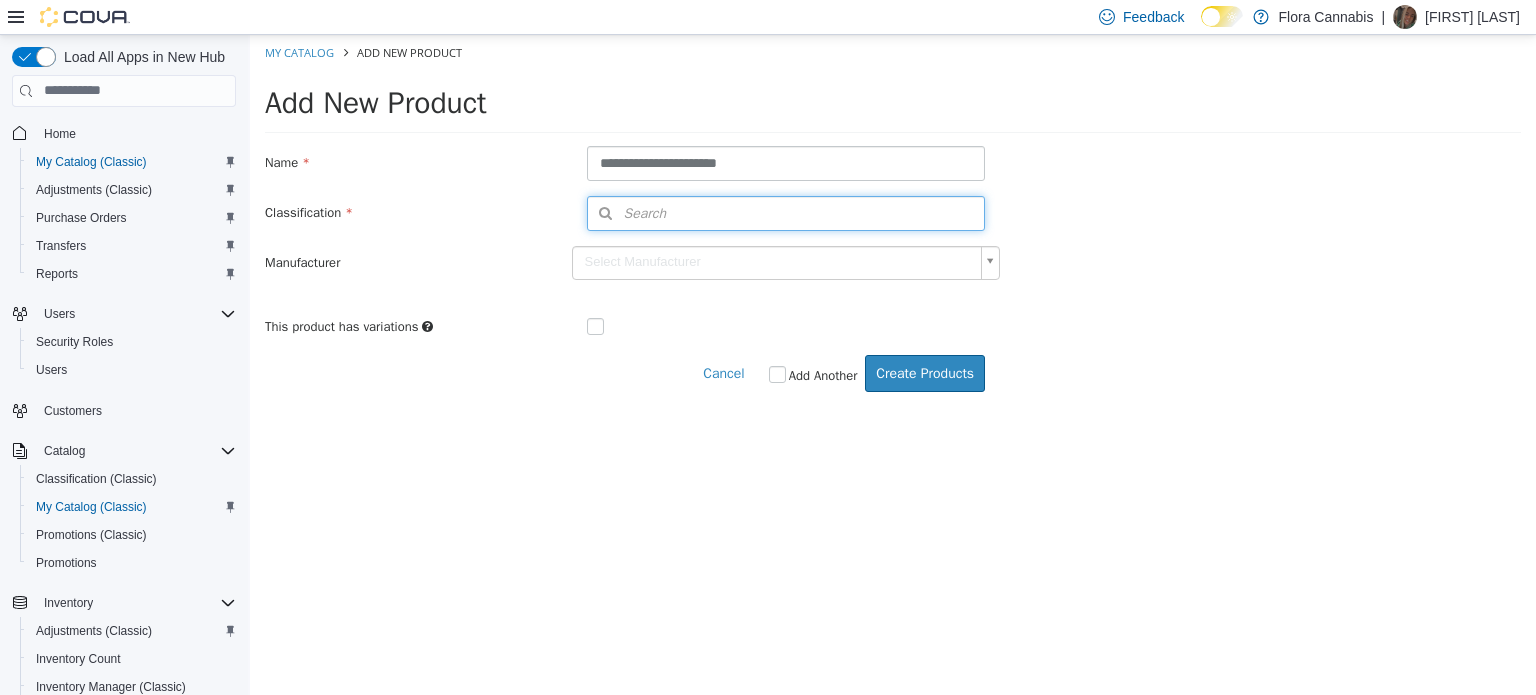 click on "Search" at bounding box center (786, 212) 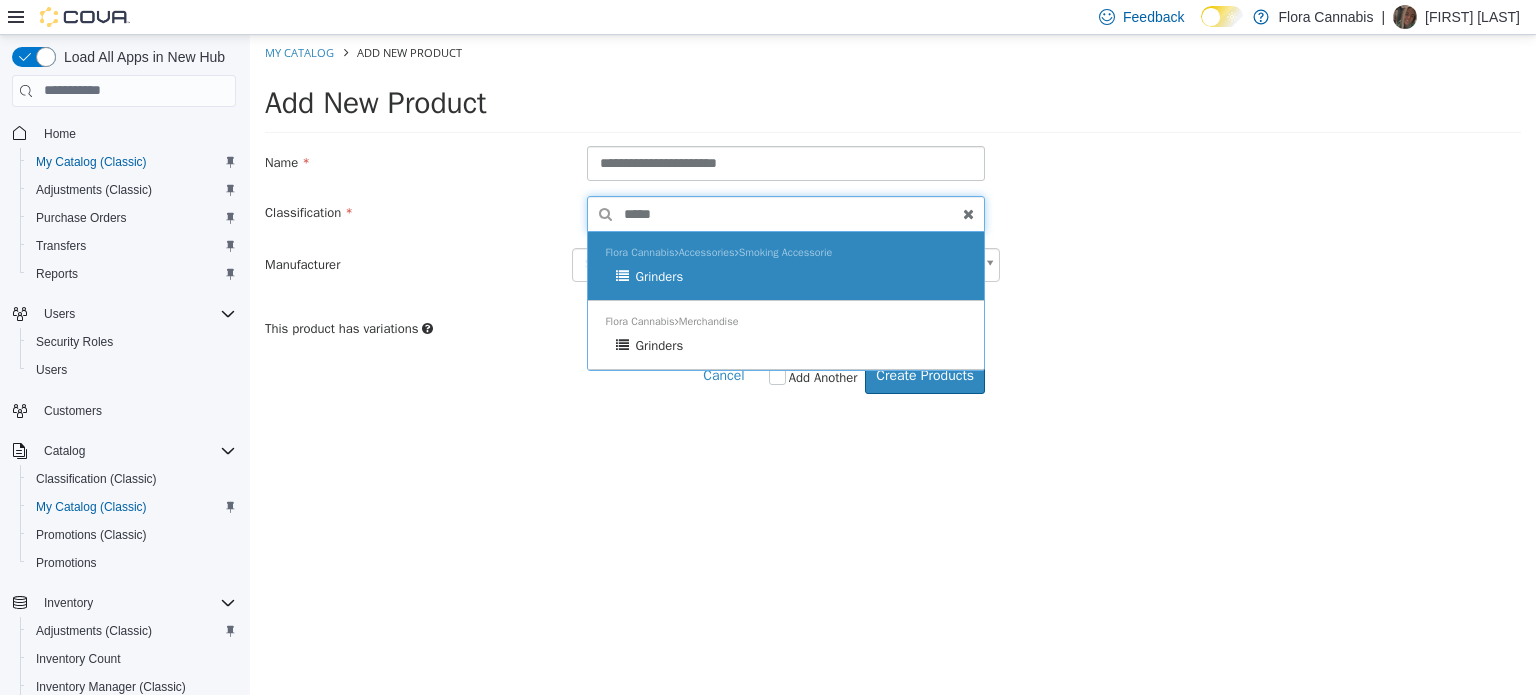 type on "*****" 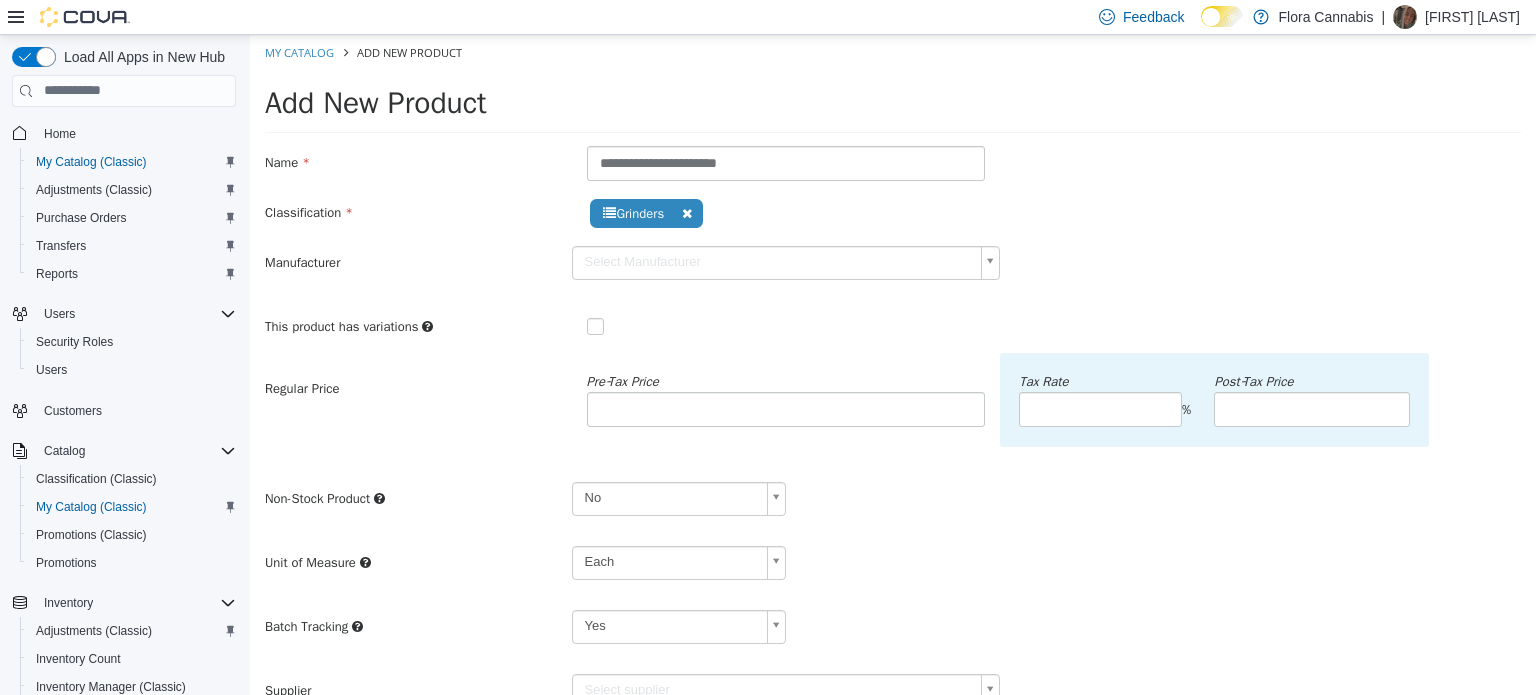 click on "Pre‑Tax Price" at bounding box center (623, 380) 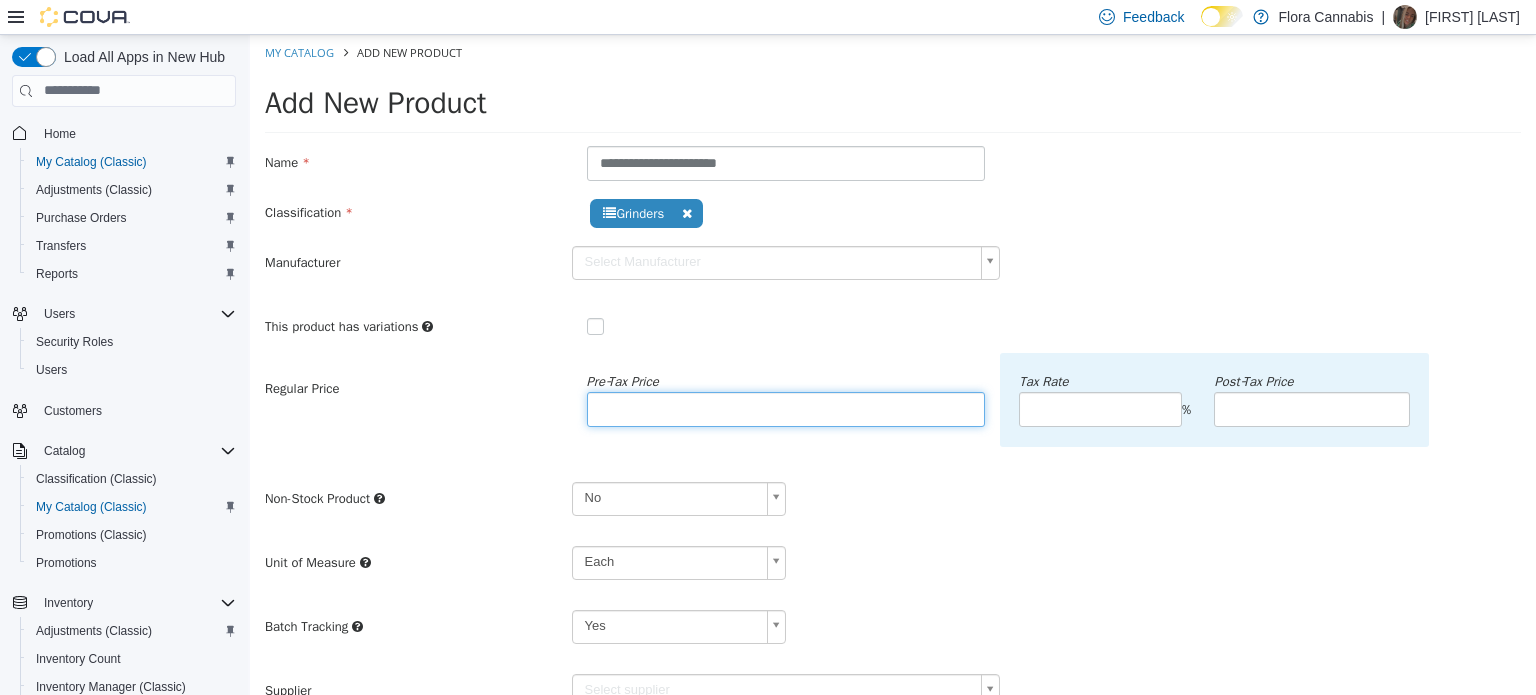 click at bounding box center [786, 408] 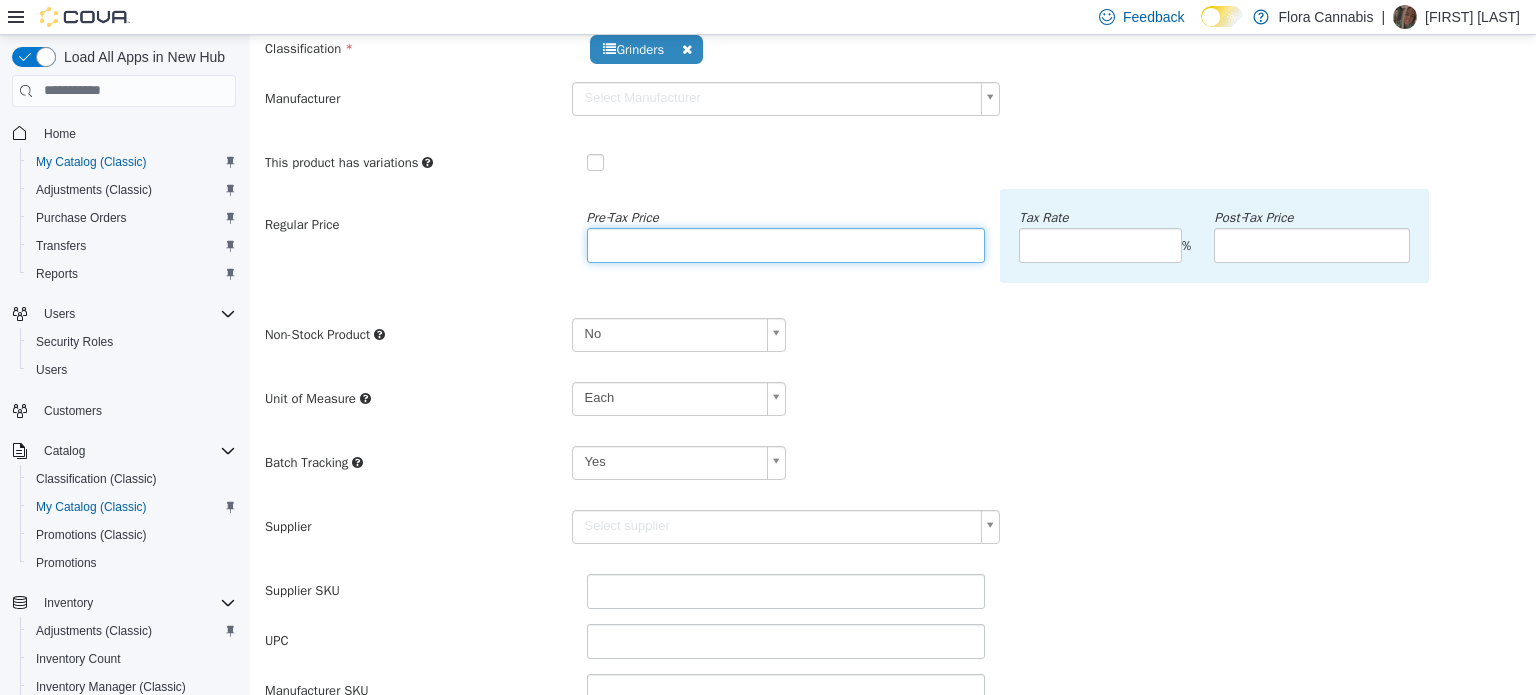 scroll, scrollTop: 250, scrollLeft: 0, axis: vertical 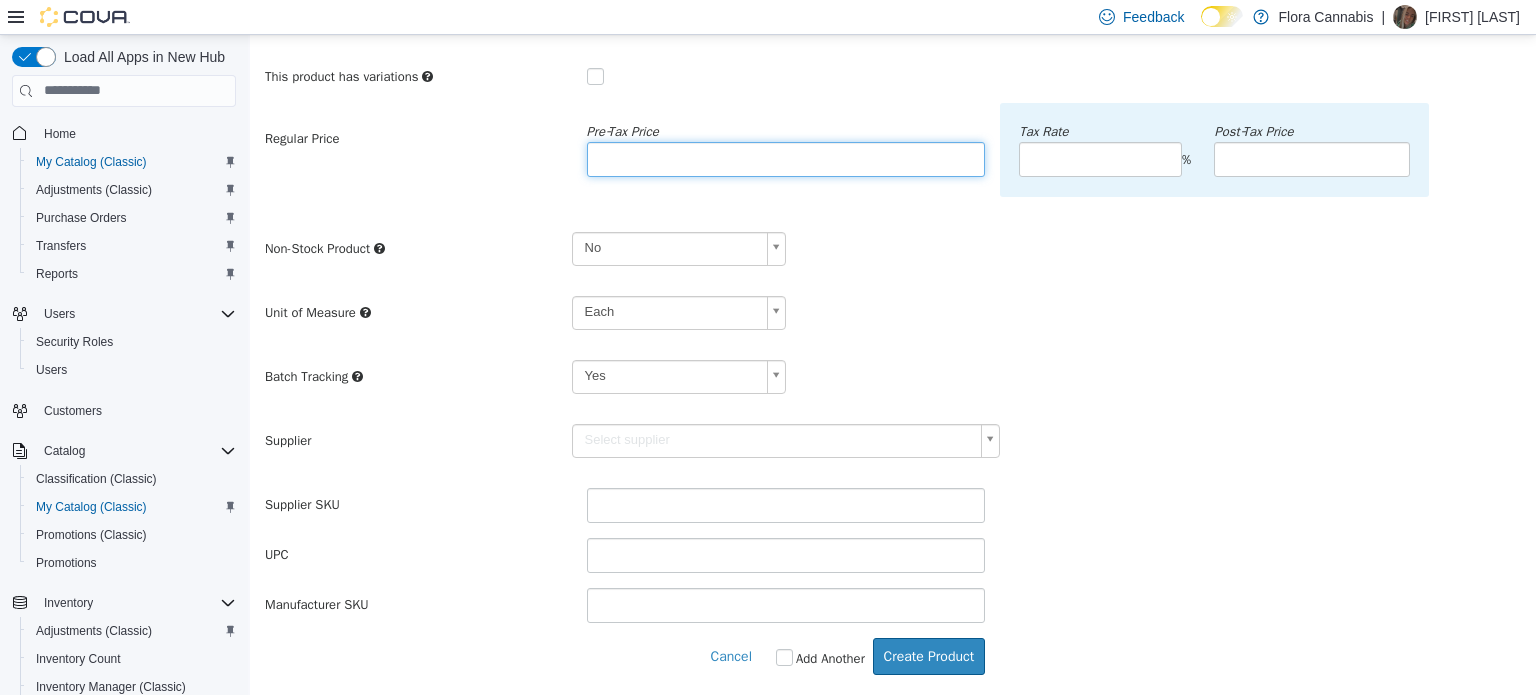 type on "****" 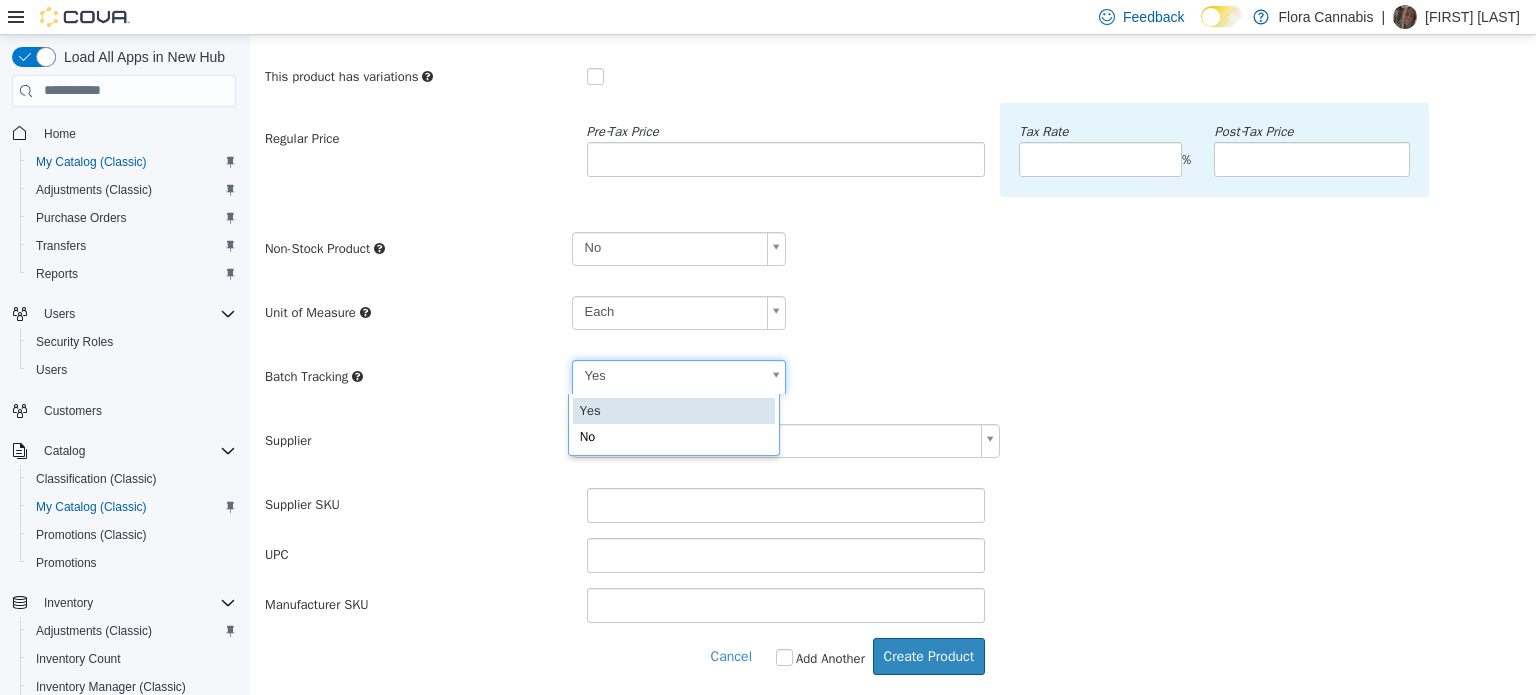 click on "**********" at bounding box center (893, 239) 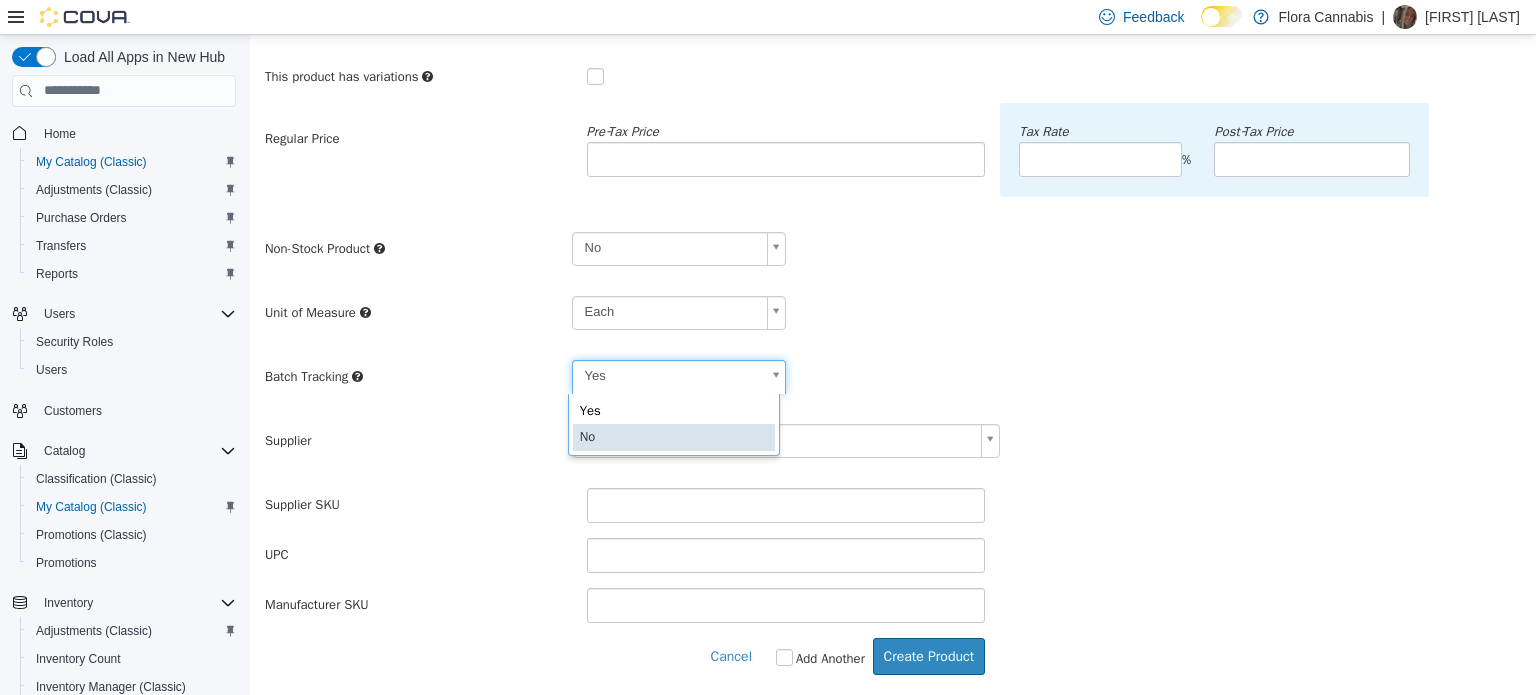 click on "**********" at bounding box center [893, 239] 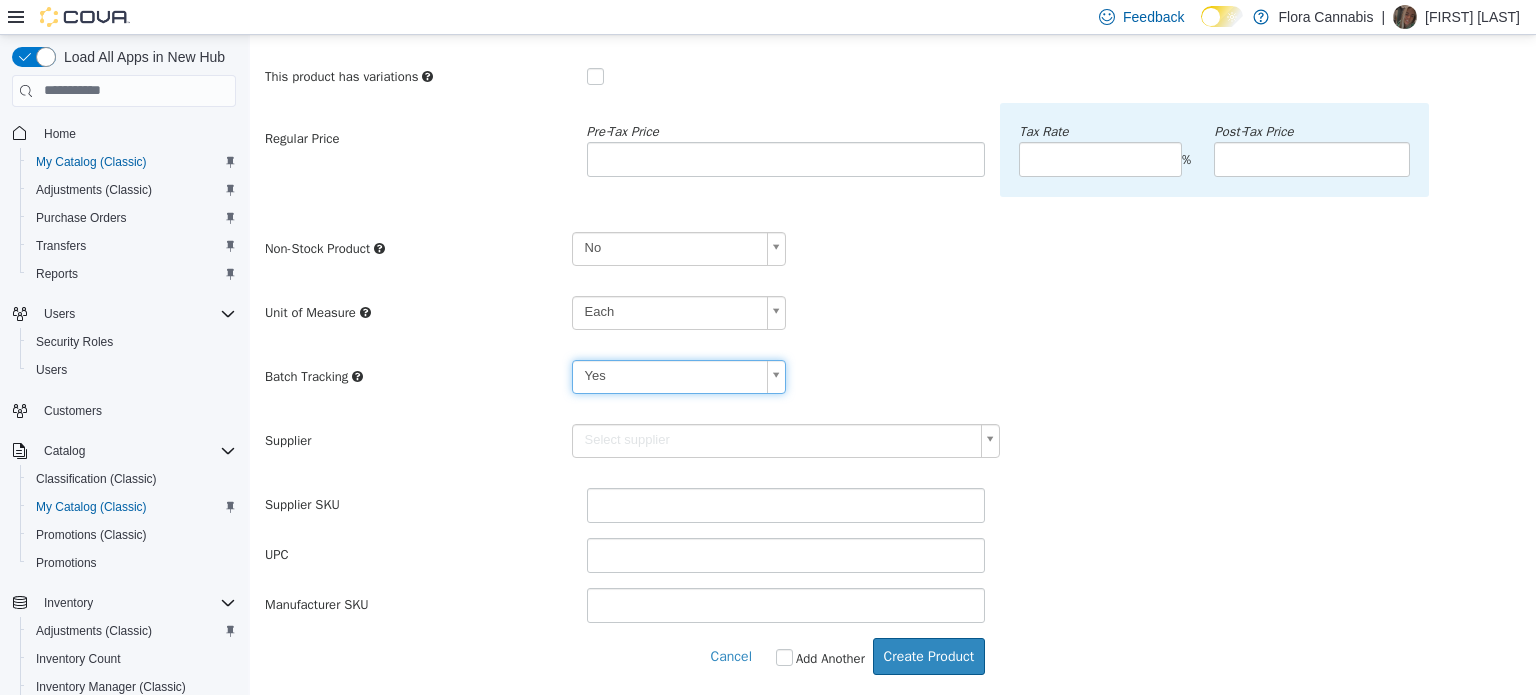 click on "**********" at bounding box center [893, 239] 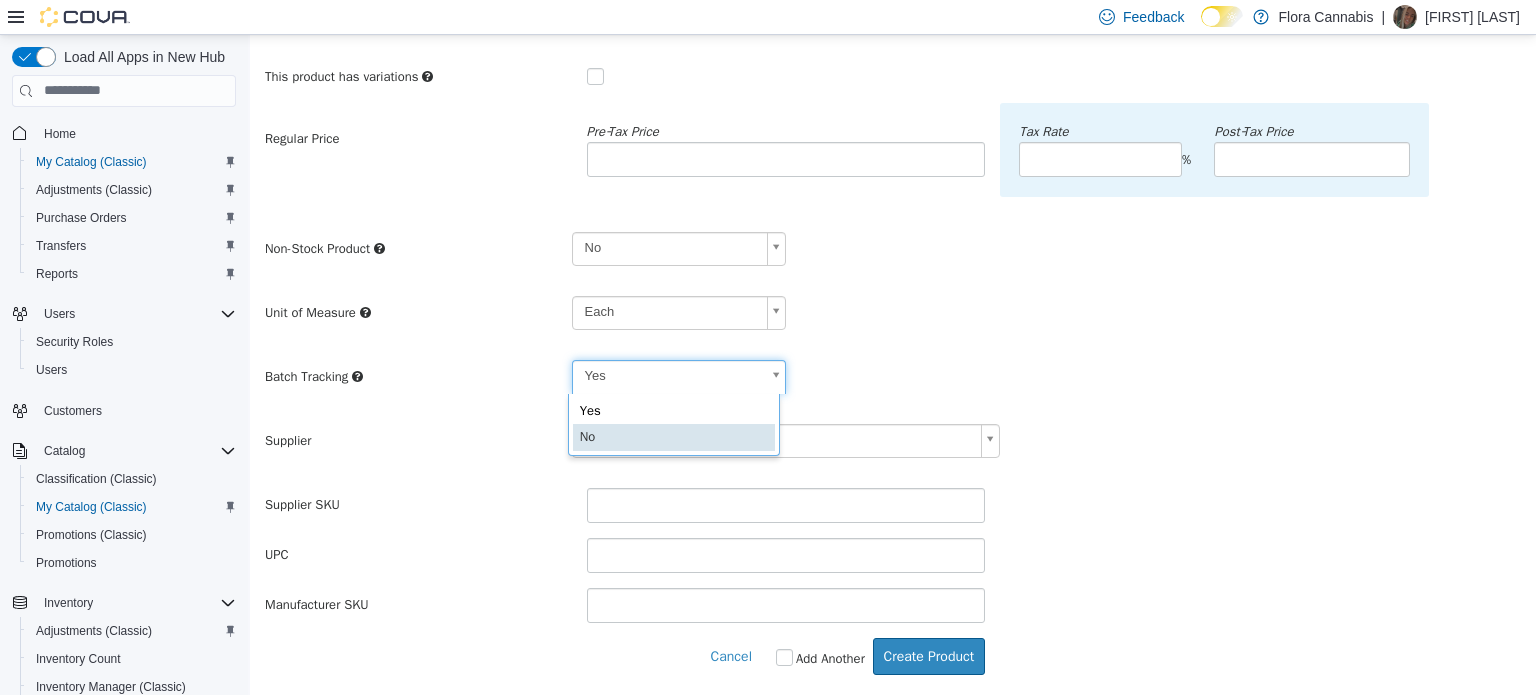 type on "**" 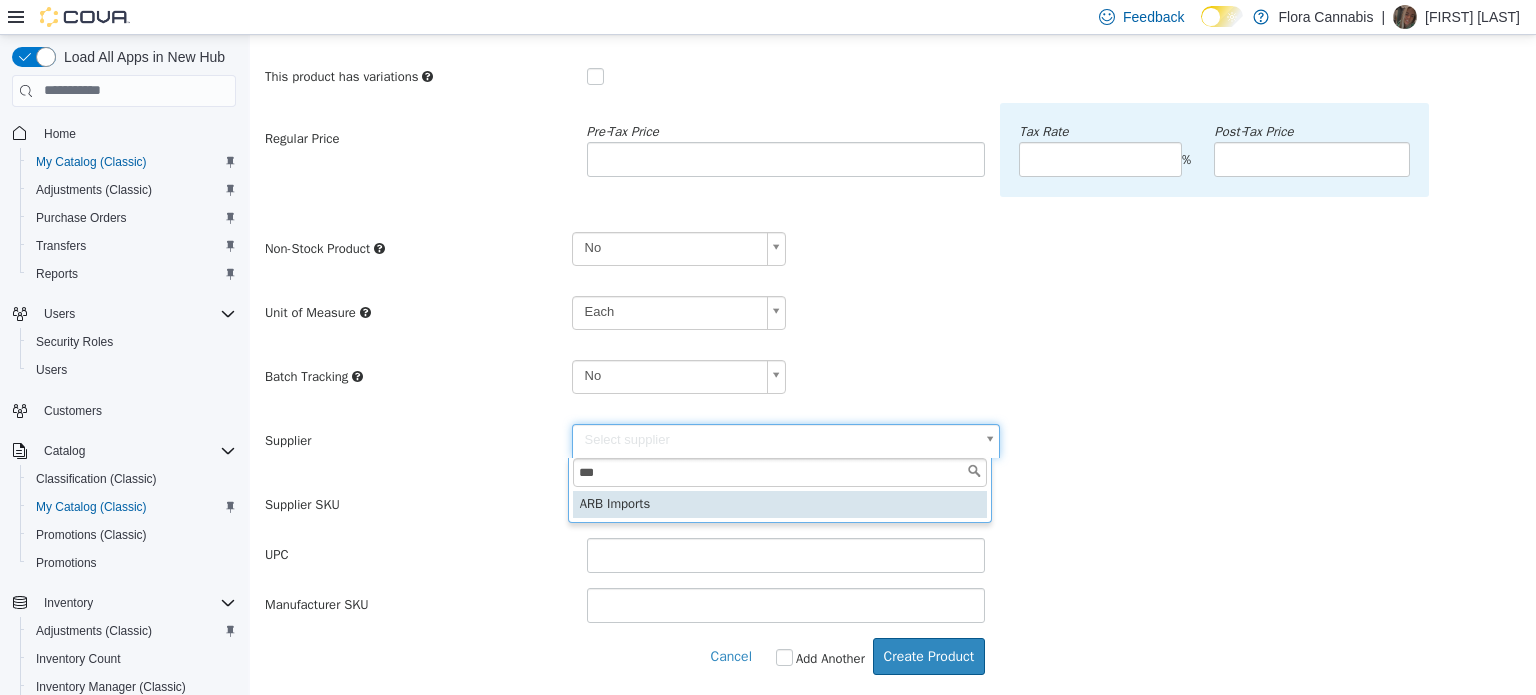 type on "***" 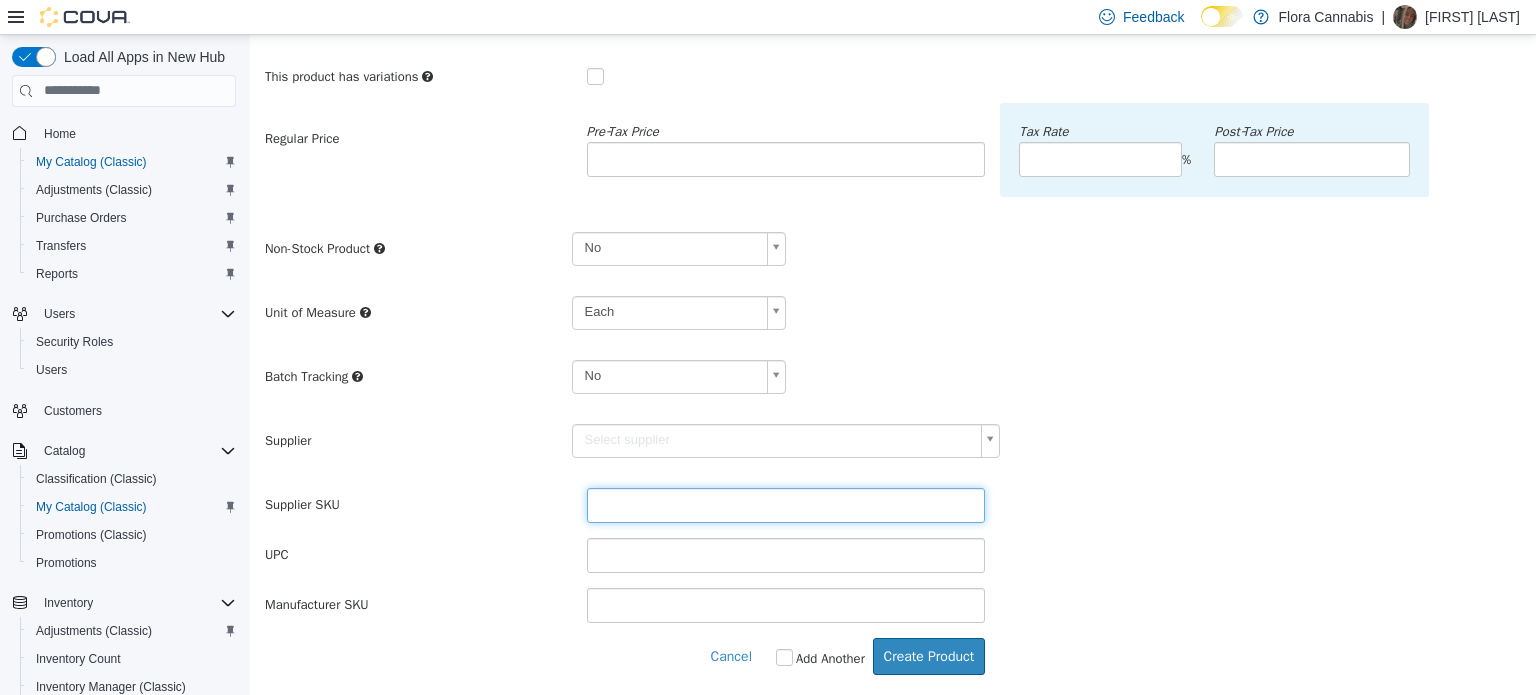 click at bounding box center (786, 504) 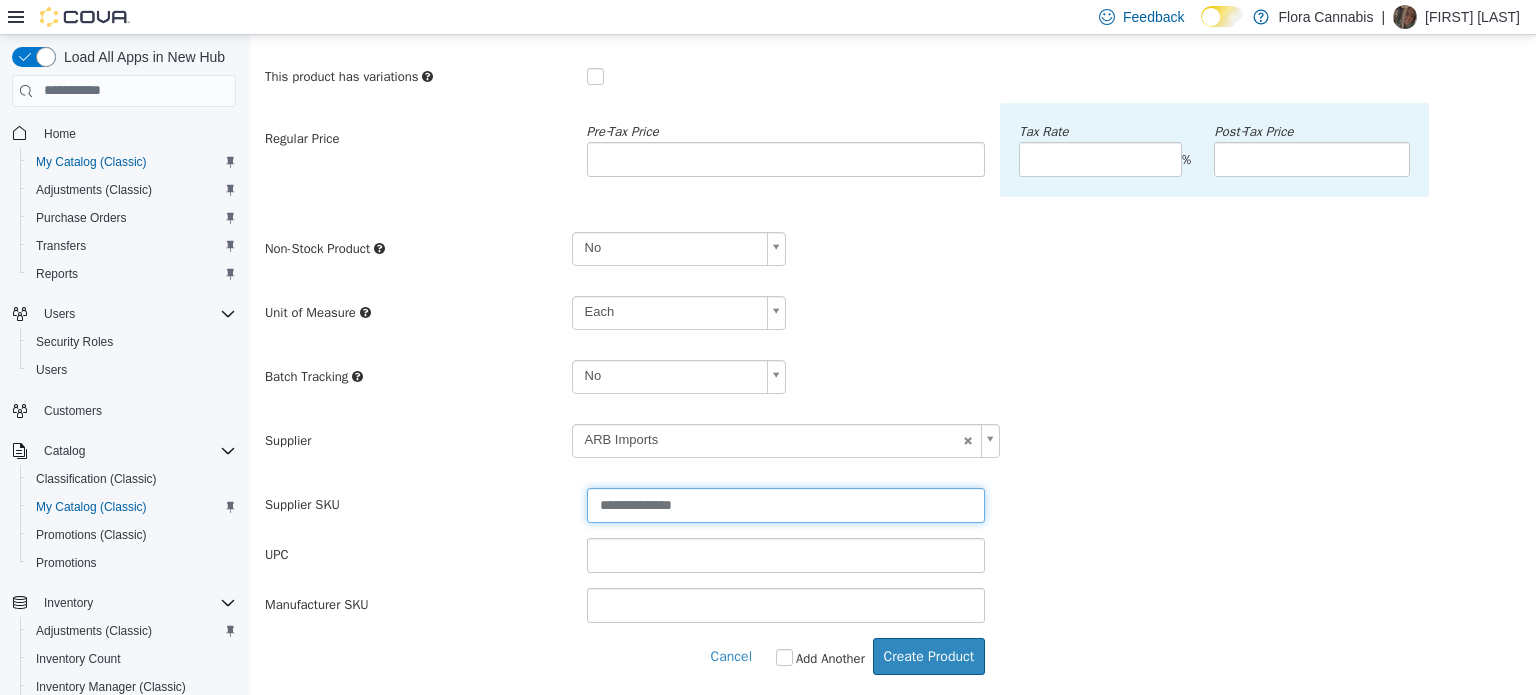 type on "**********" 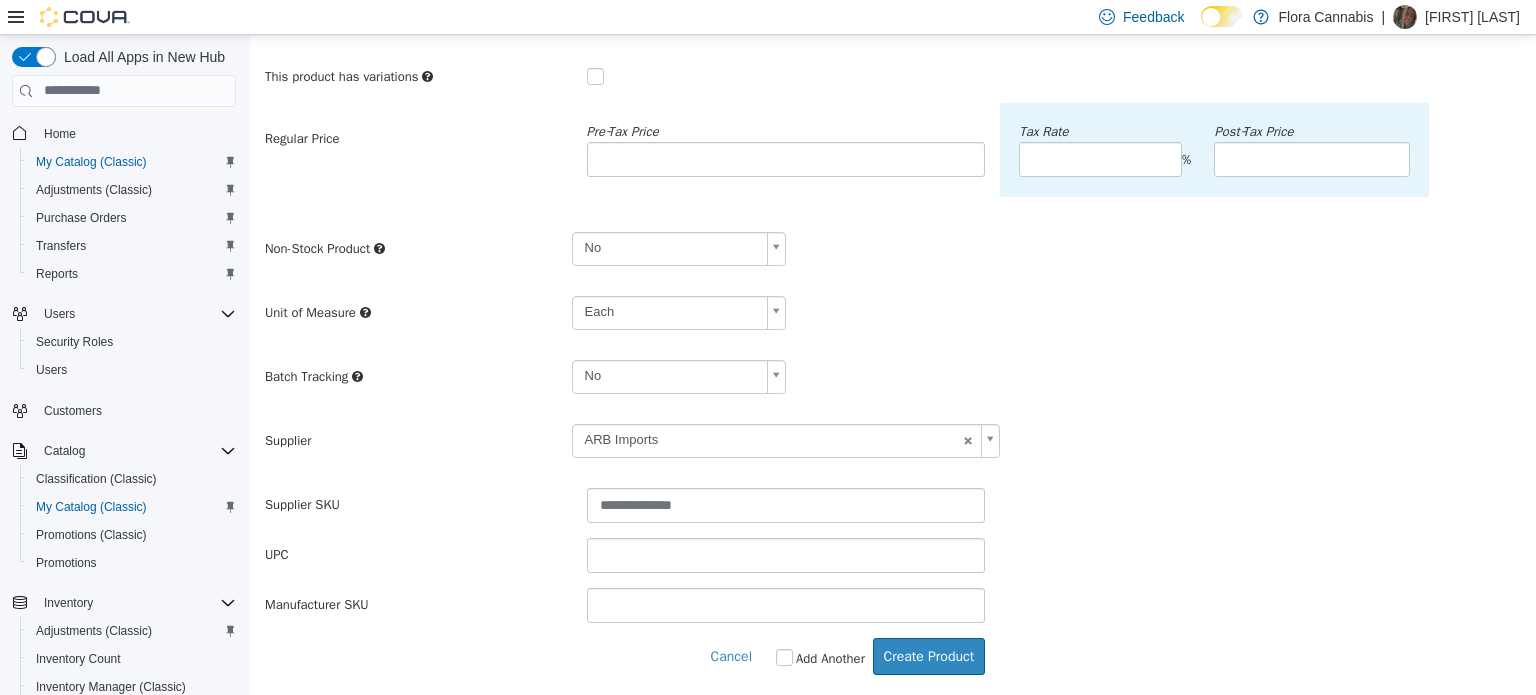 click on "Cancel Add Another    Create Product" at bounding box center (625, 655) 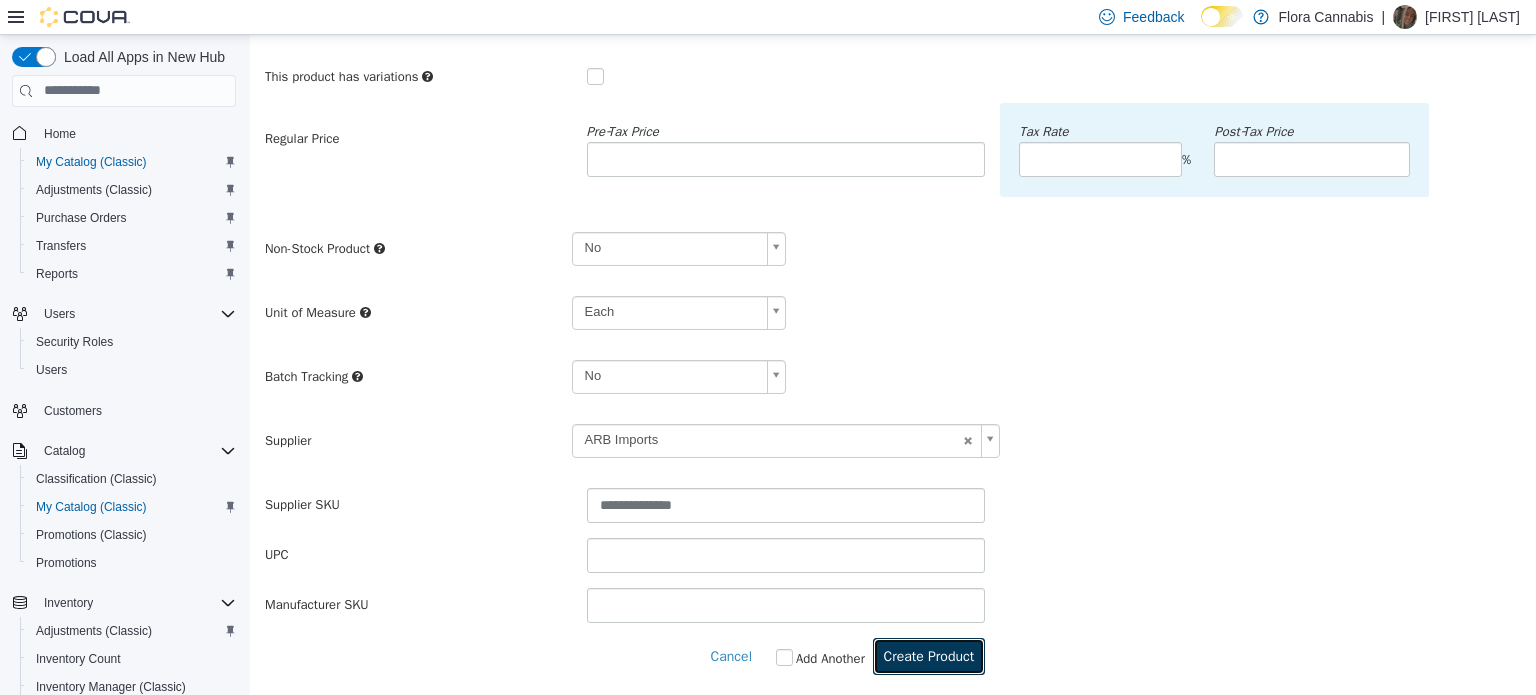 click on "Create Product" at bounding box center [929, 655] 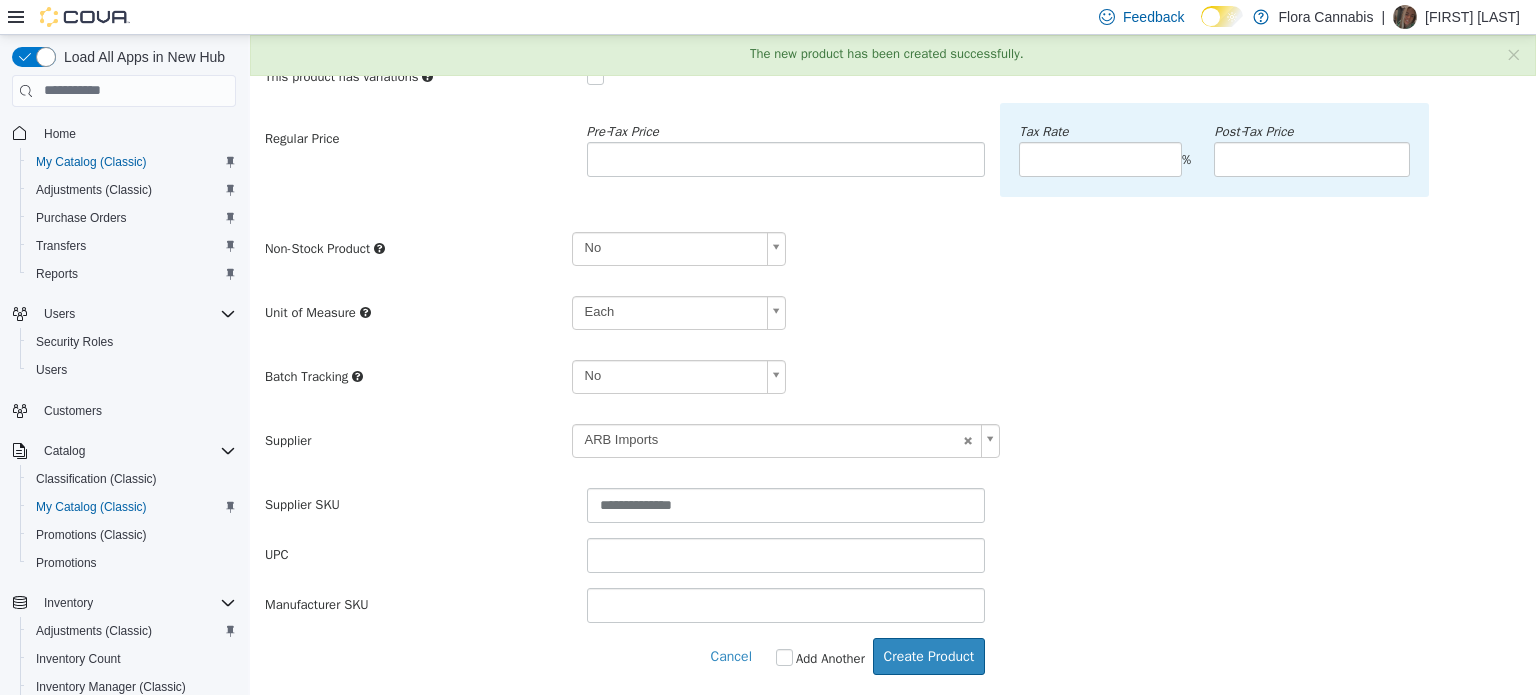scroll, scrollTop: 0, scrollLeft: 0, axis: both 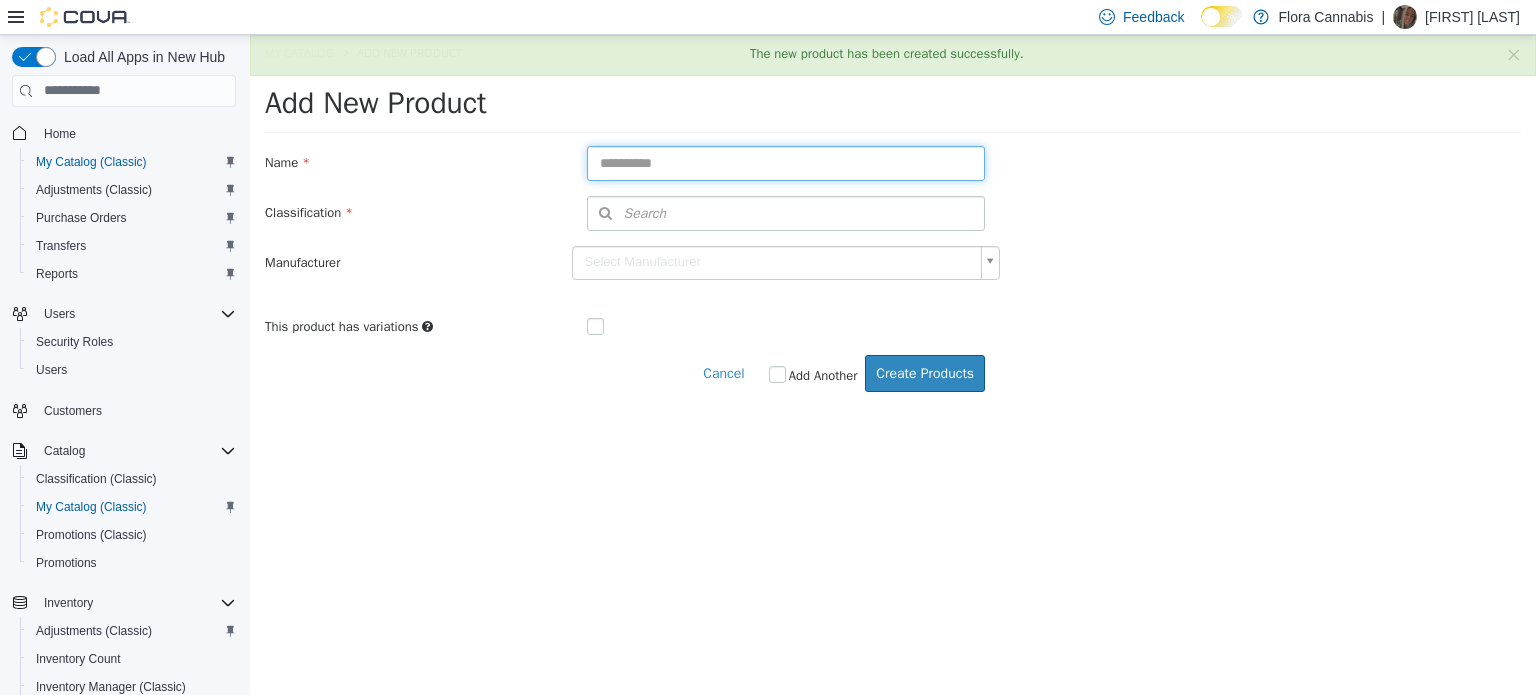 click at bounding box center (786, 162) 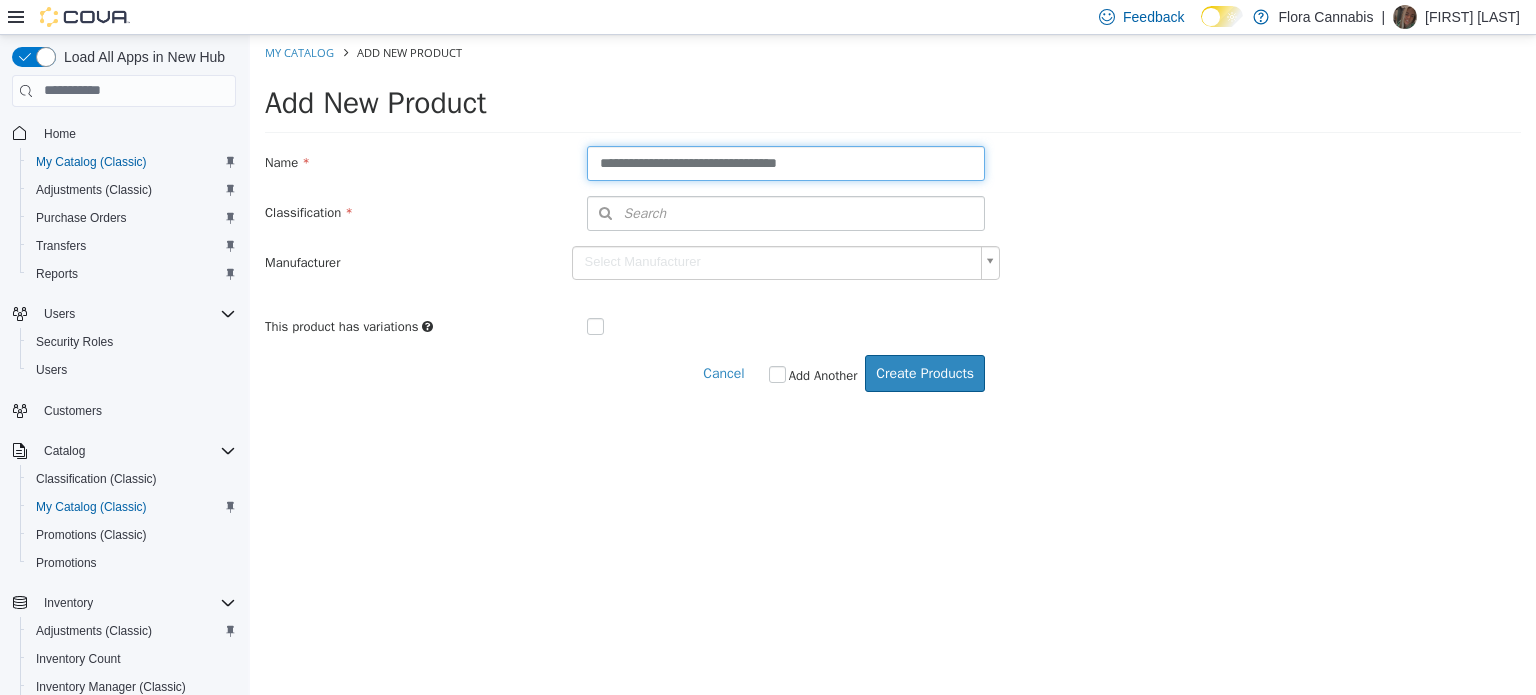 click on "**********" at bounding box center (786, 162) 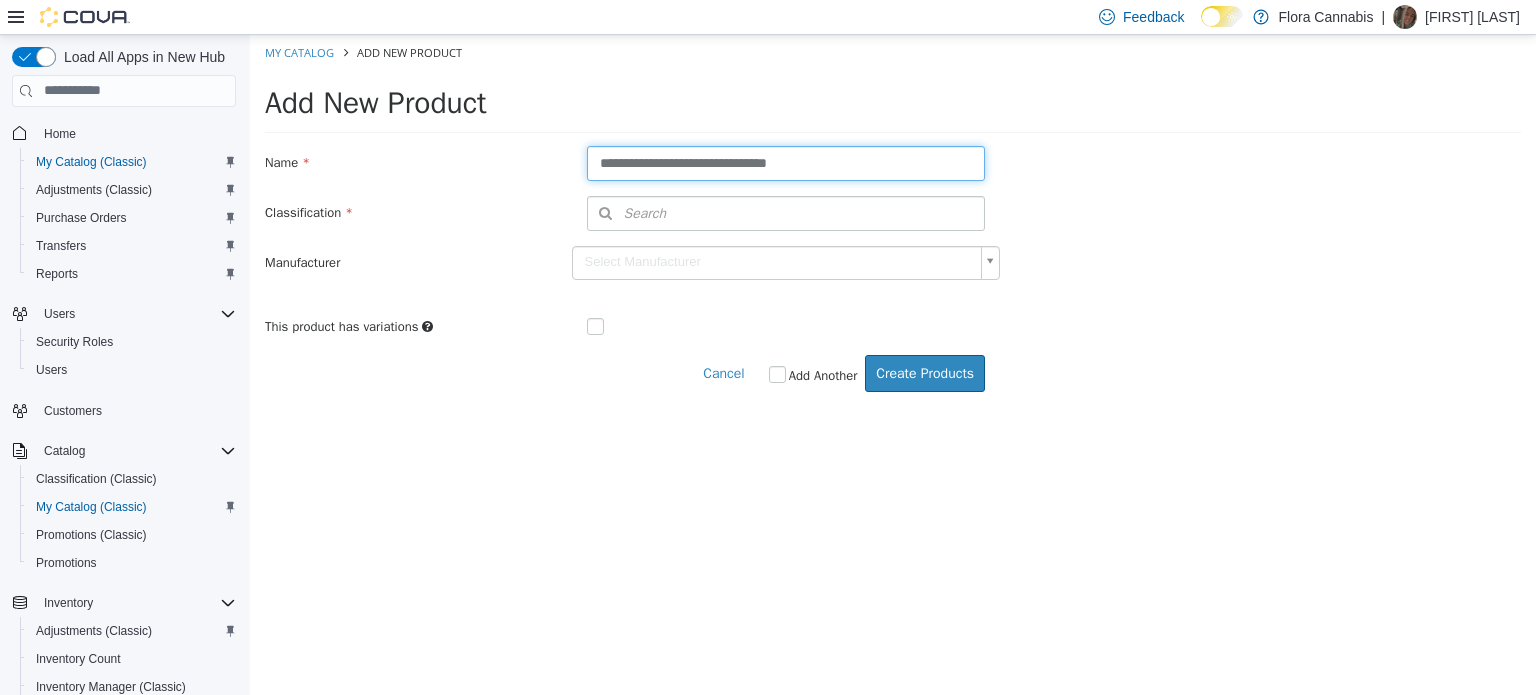 type on "**********" 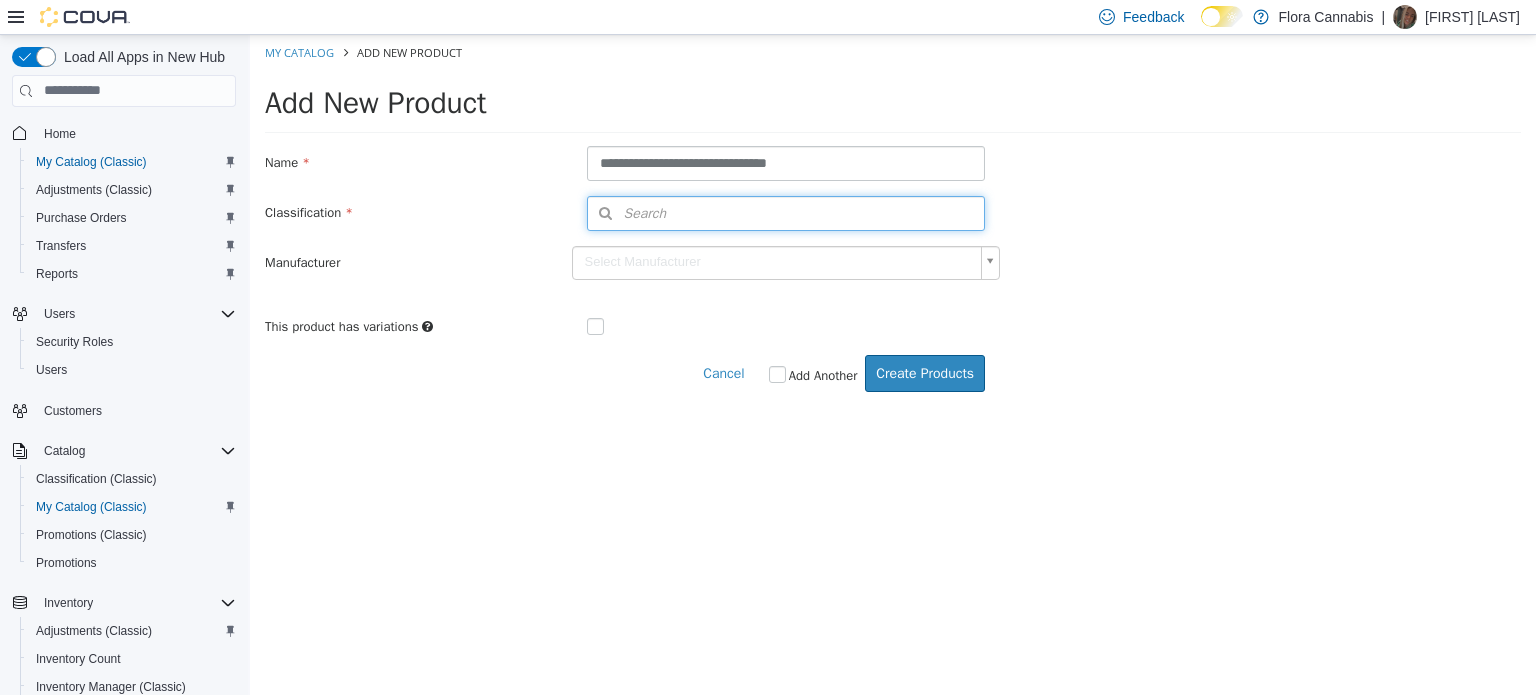 click on "Search" at bounding box center [786, 212] 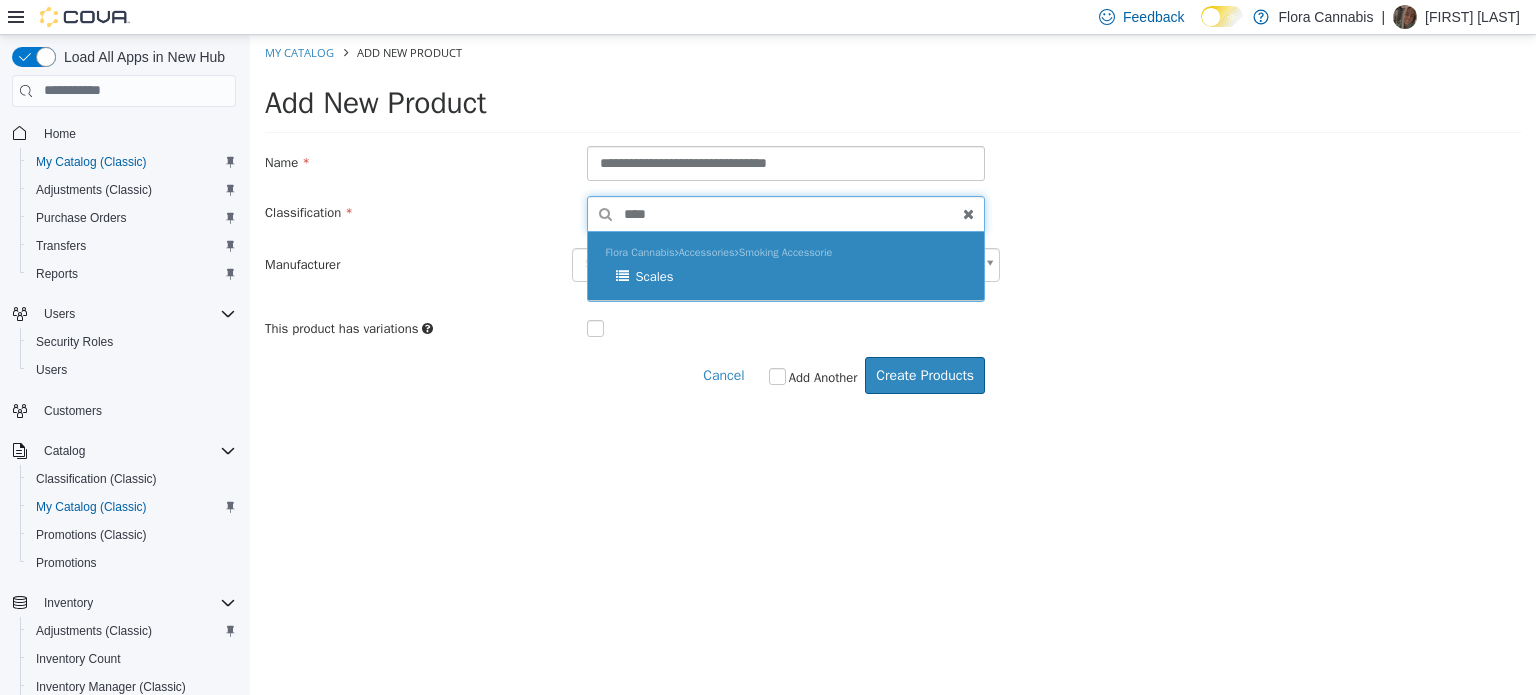 type on "****" 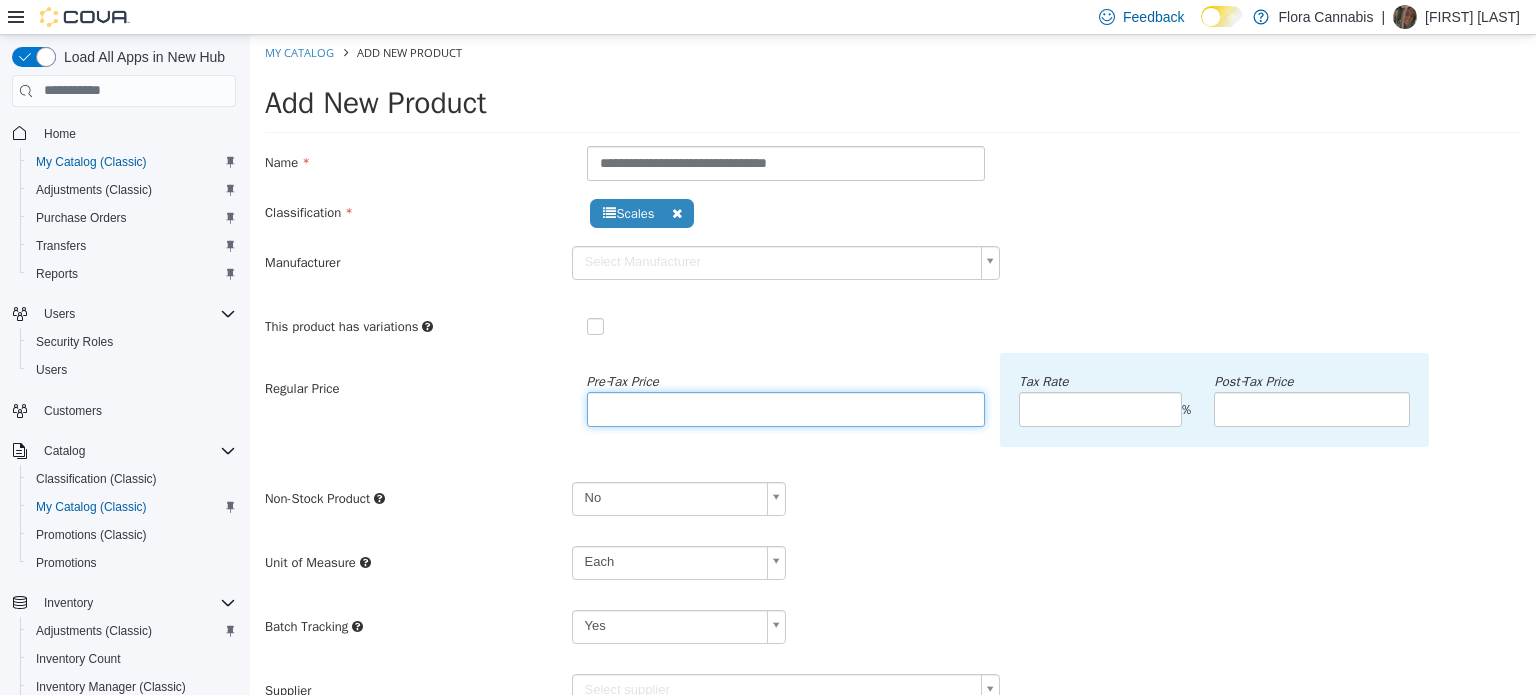 click at bounding box center (786, 408) 